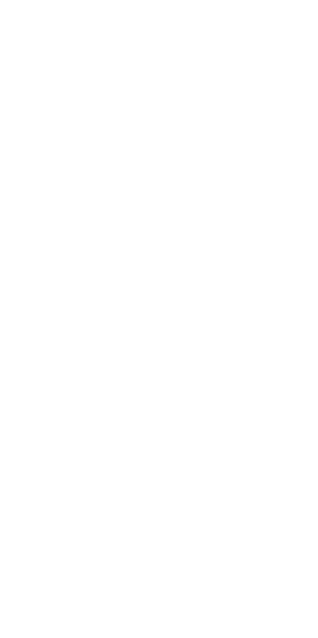 scroll, scrollTop: 0, scrollLeft: 0, axis: both 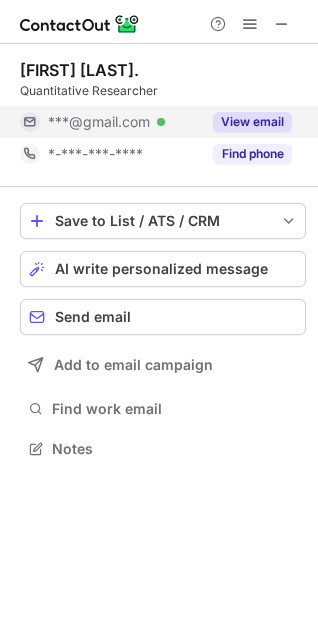 click on "View email" at bounding box center [252, 122] 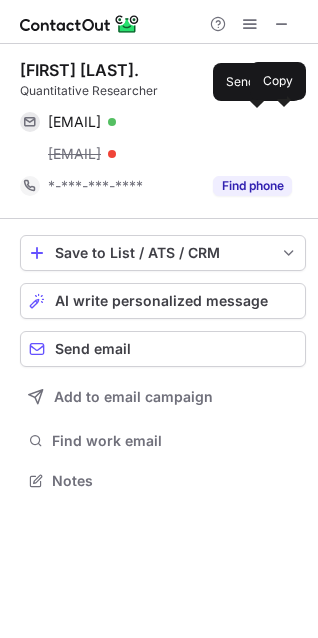 scroll, scrollTop: 10, scrollLeft: 9, axis: both 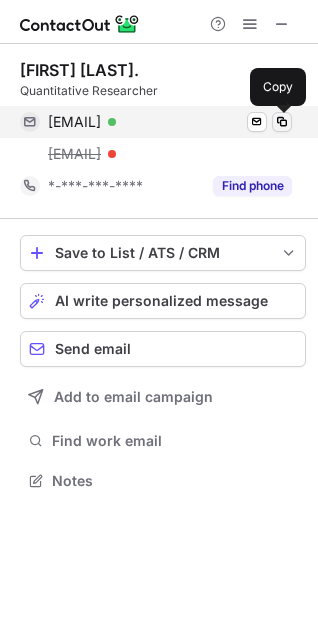 click at bounding box center (282, 122) 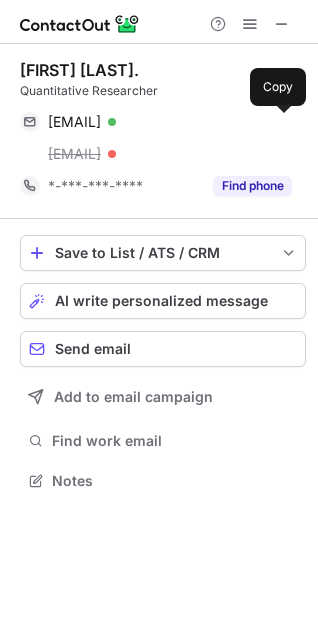 type 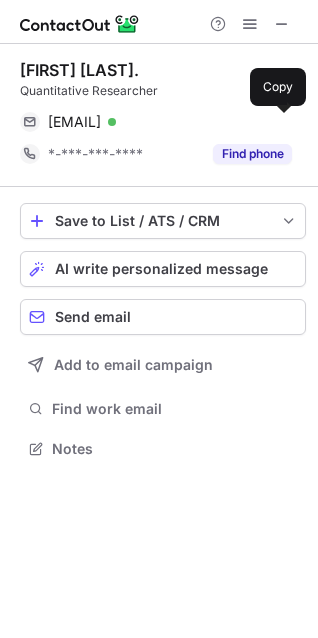 scroll, scrollTop: 435, scrollLeft: 318, axis: both 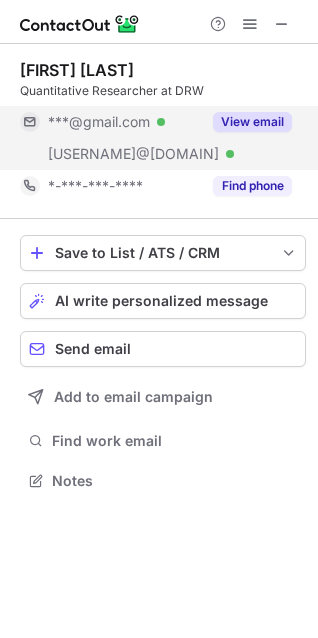 click on "View email" at bounding box center [252, 122] 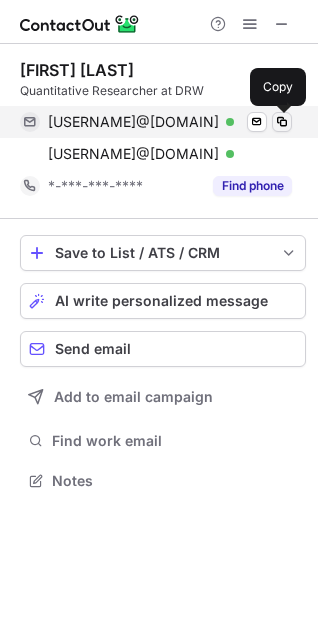 click at bounding box center [282, 122] 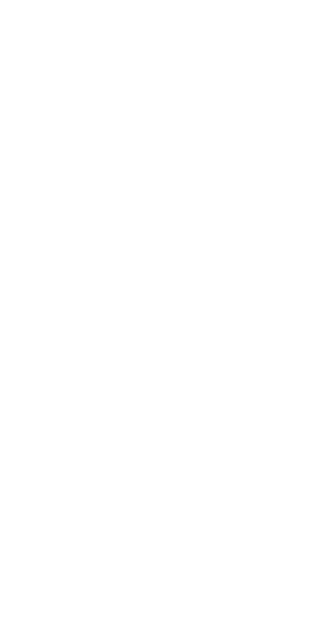 scroll, scrollTop: 0, scrollLeft: 0, axis: both 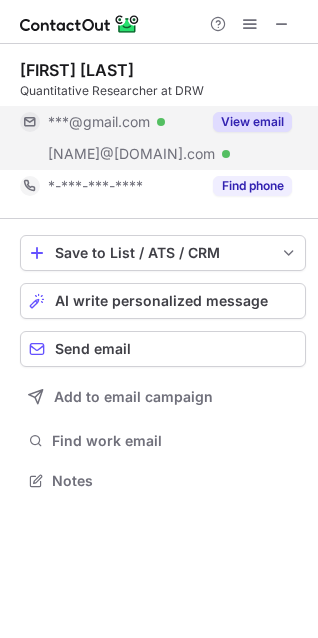 click on "View email" at bounding box center (252, 122) 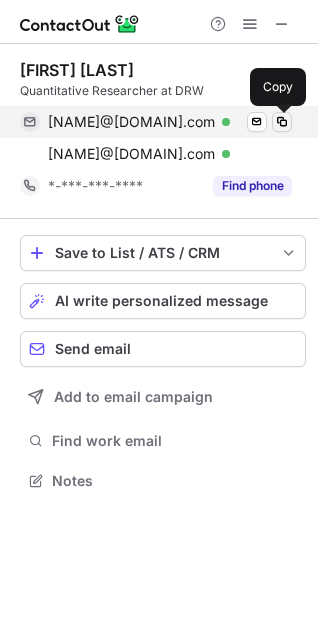 click at bounding box center [282, 122] 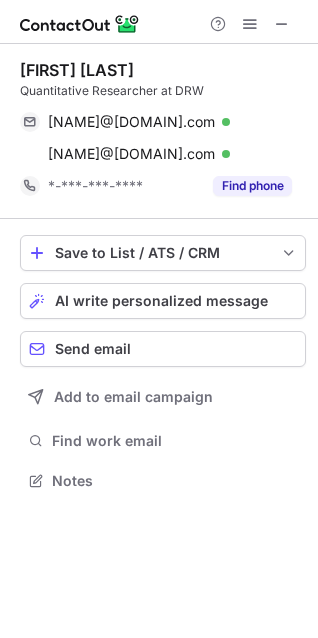 type 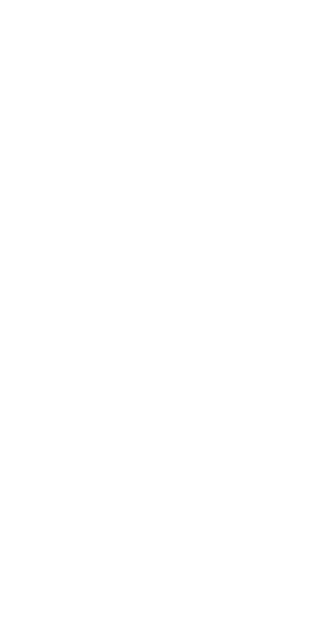 scroll, scrollTop: 0, scrollLeft: 0, axis: both 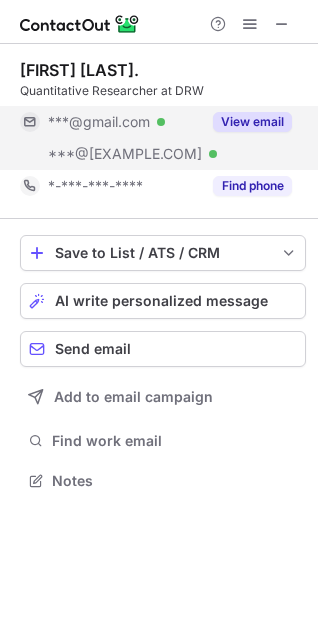 click on "View email" at bounding box center [252, 122] 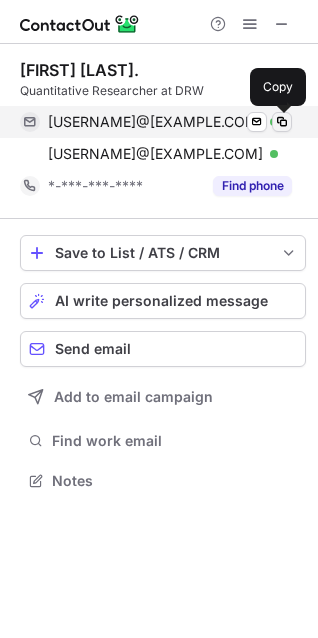 click at bounding box center (282, 122) 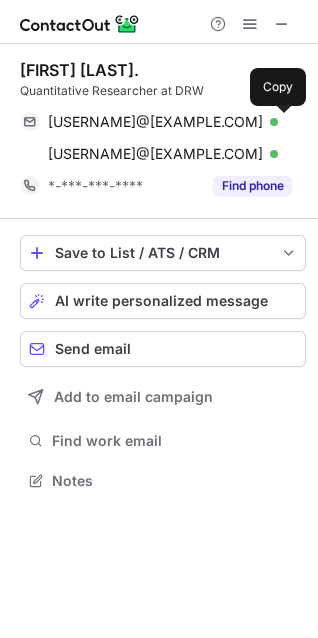 type 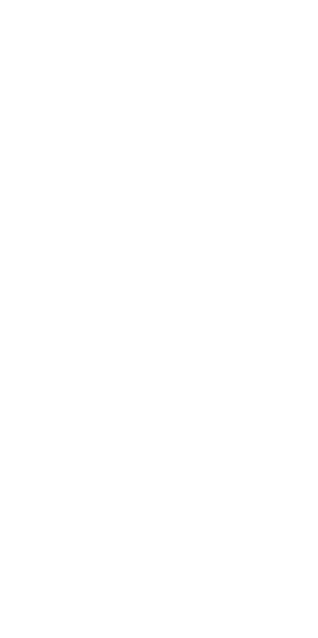 scroll, scrollTop: 0, scrollLeft: 0, axis: both 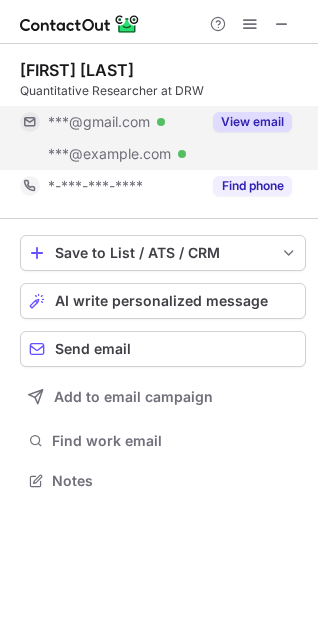 click on "View email" at bounding box center (252, 122) 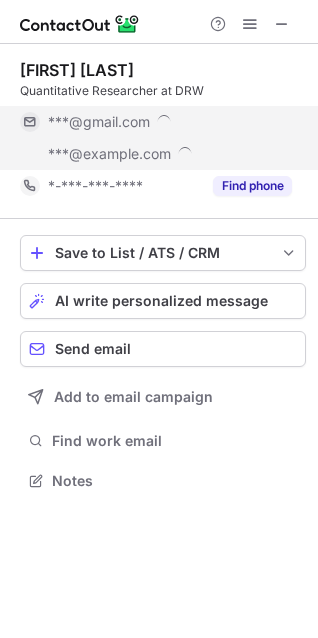 scroll, scrollTop: 10, scrollLeft: 9, axis: both 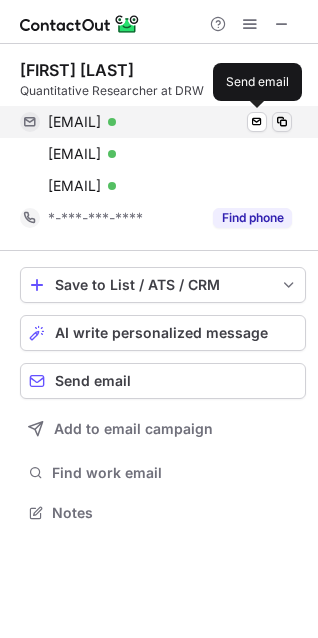 click at bounding box center [282, 122] 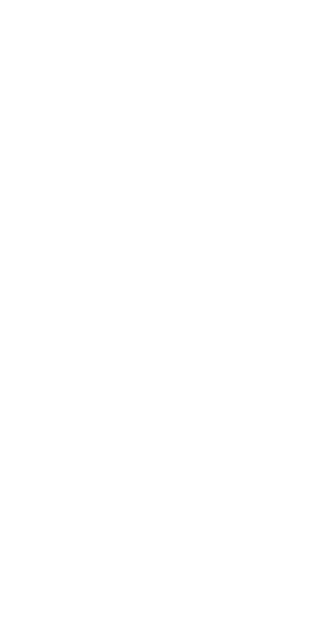 scroll, scrollTop: 0, scrollLeft: 0, axis: both 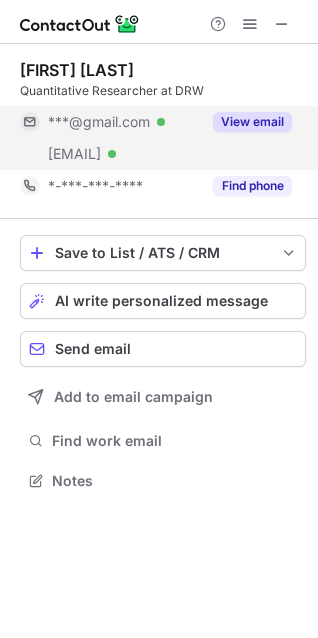 click on "View email" at bounding box center (246, 122) 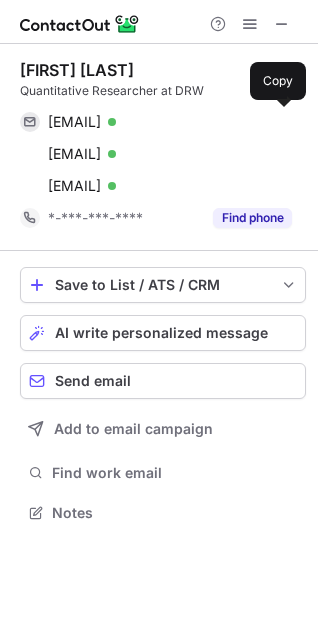 scroll, scrollTop: 10, scrollLeft: 9, axis: both 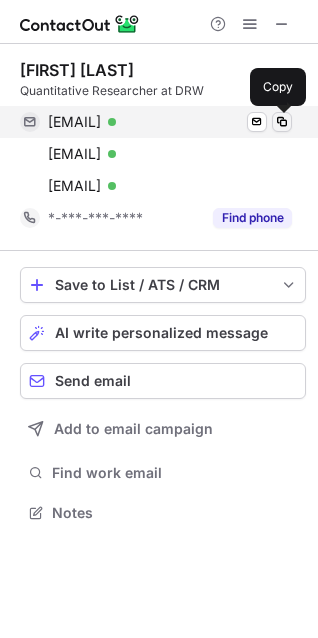 click at bounding box center (282, 122) 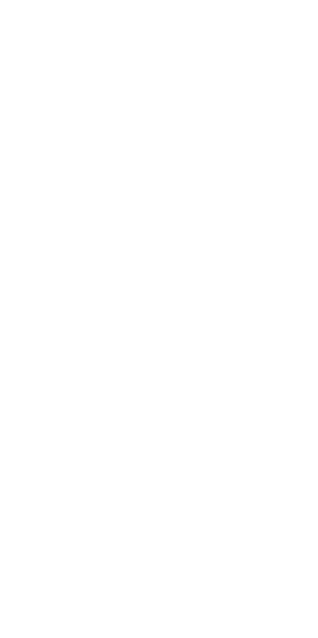 scroll, scrollTop: 0, scrollLeft: 0, axis: both 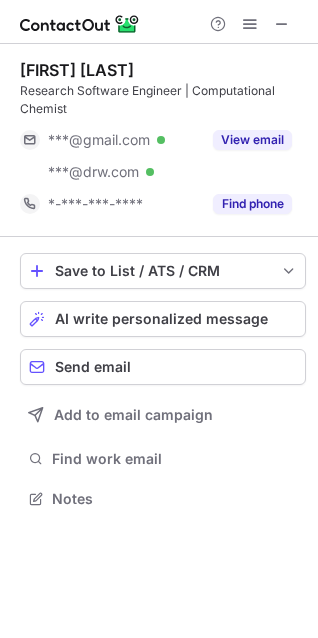 click on "Research Software Engineer | Computational Chemist" at bounding box center (163, 100) 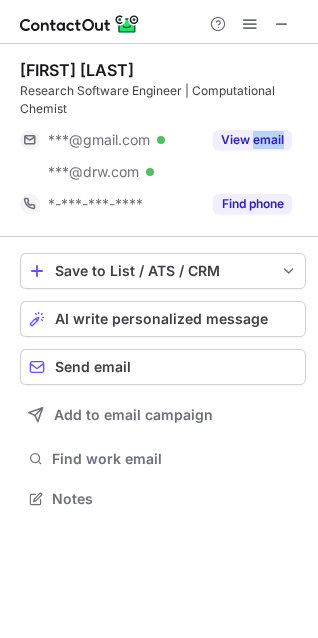 click on "Jason Ford Research Software Engineer | Computational Chemist ***@gmail.com Verified ***@drw.com Verified View email *-***-***-**** Find phone" at bounding box center [163, 140] 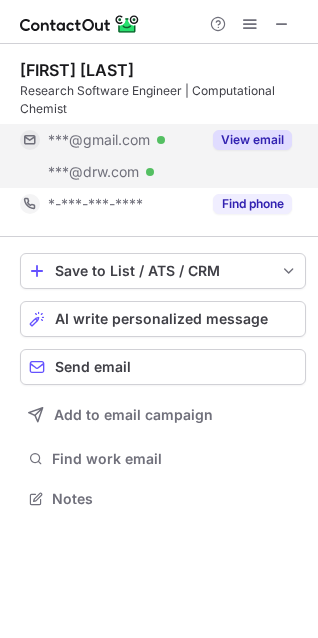 click on "View email" at bounding box center [252, 140] 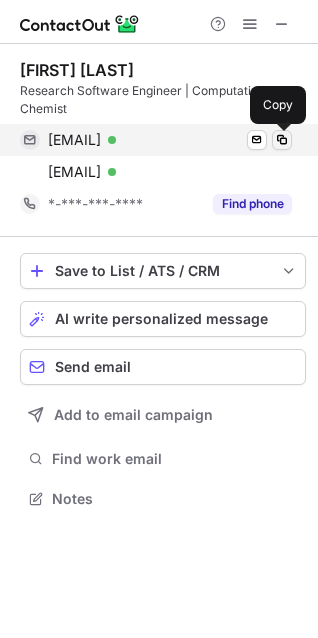 click at bounding box center (282, 140) 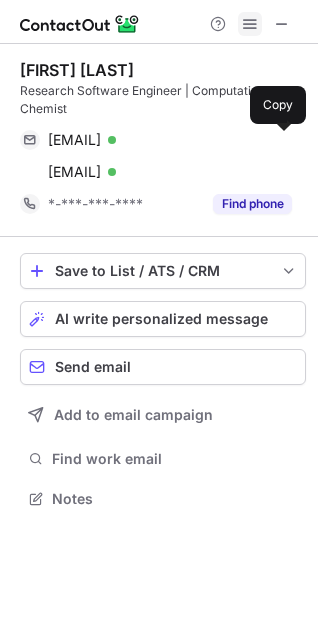 type 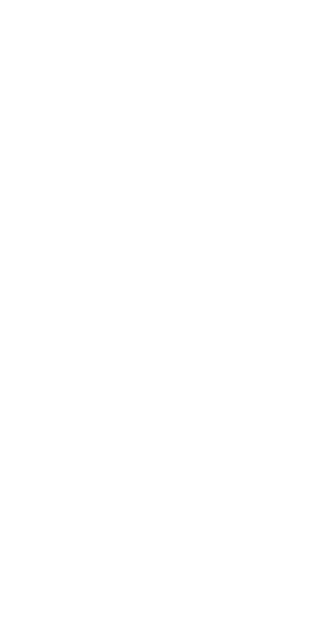 scroll, scrollTop: 0, scrollLeft: 0, axis: both 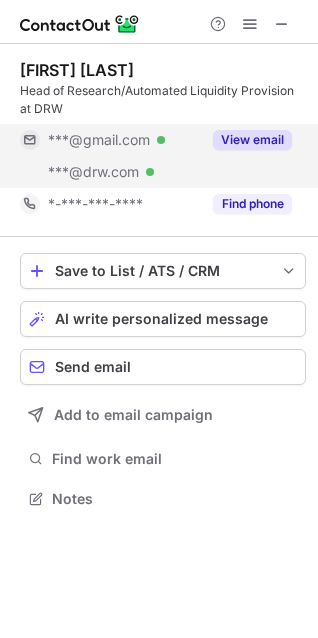 click on "View email" at bounding box center [252, 140] 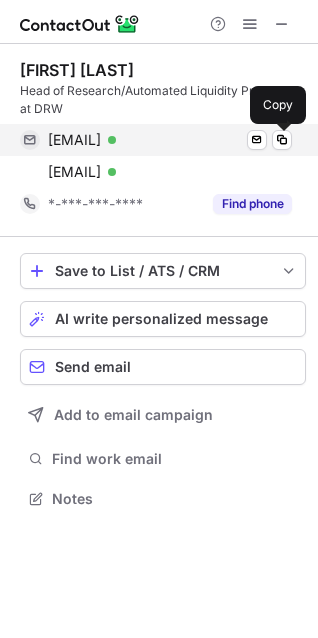 click at bounding box center (282, 140) 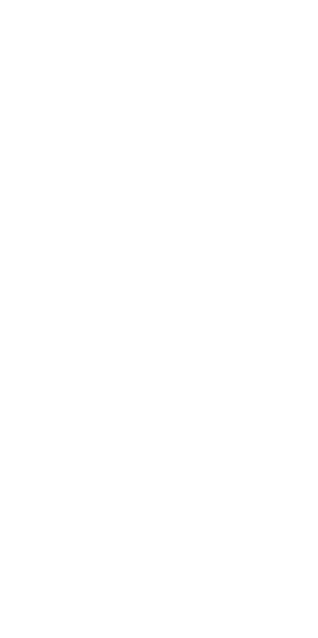 scroll, scrollTop: 0, scrollLeft: 0, axis: both 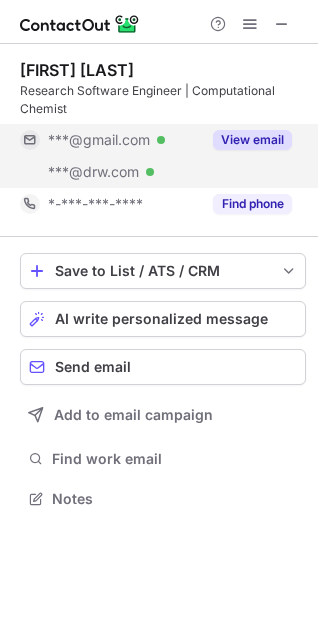 click on "View email" at bounding box center [246, 140] 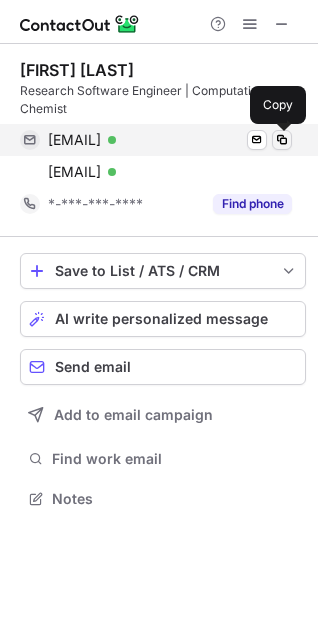 click at bounding box center (282, 140) 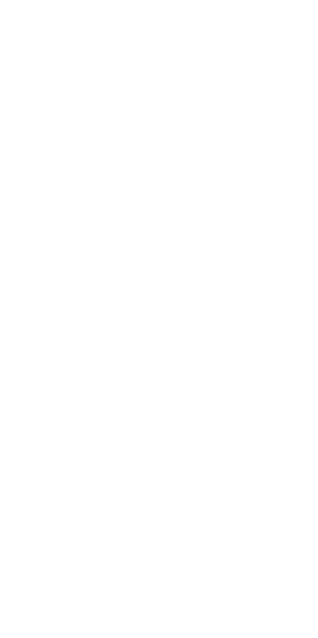 scroll, scrollTop: 0, scrollLeft: 0, axis: both 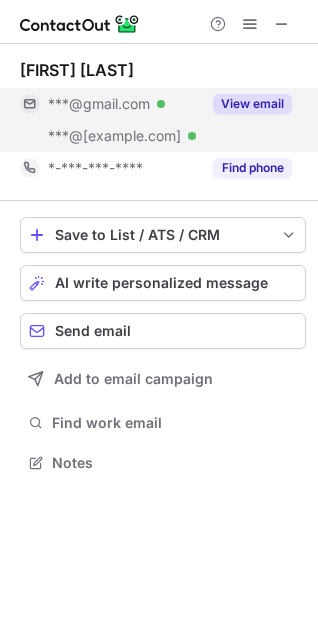 click on "View email" at bounding box center [252, 104] 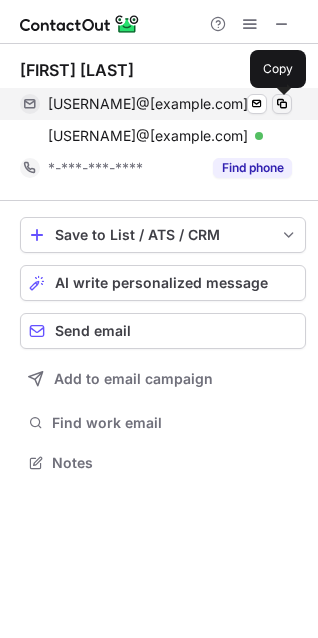 click at bounding box center (282, 104) 